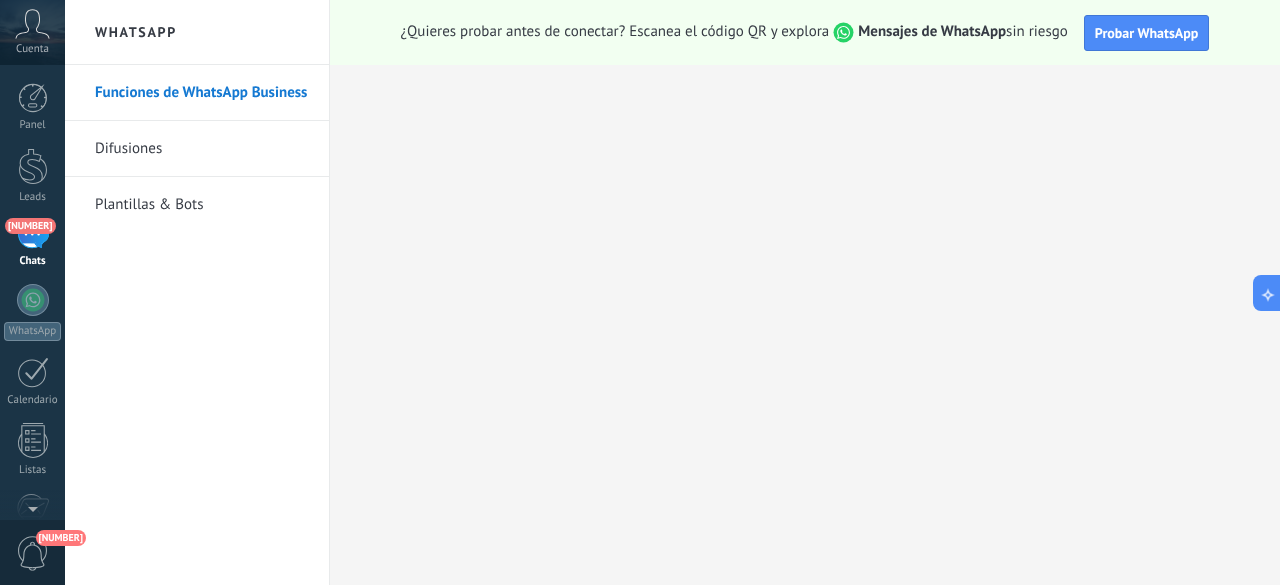 scroll, scrollTop: 0, scrollLeft: 0, axis: both 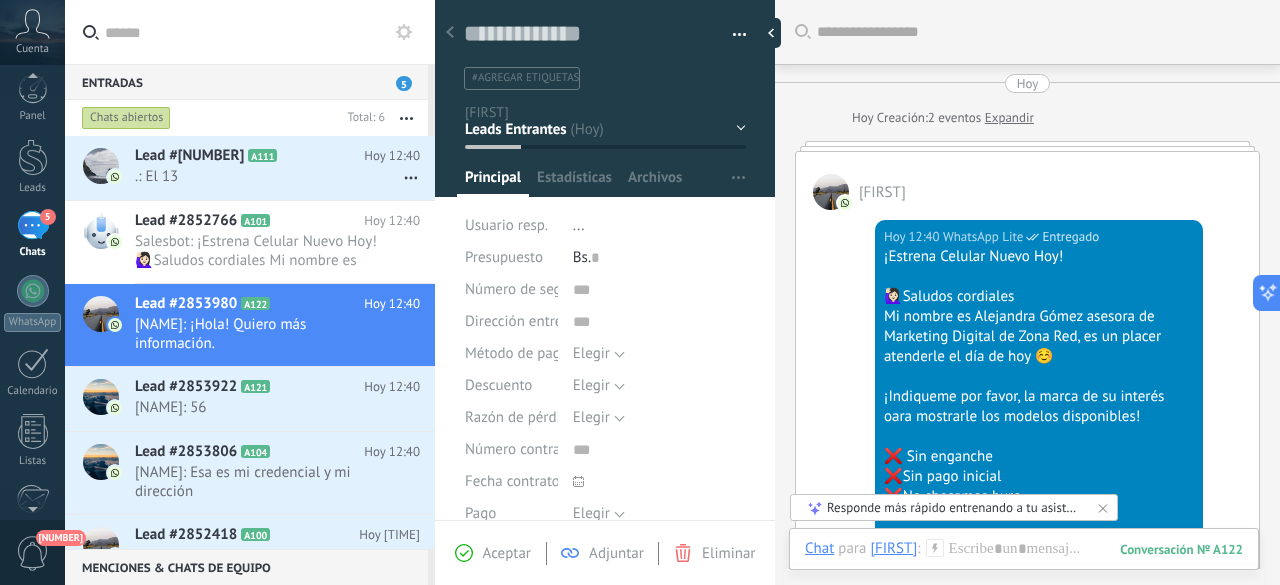click on "[NUMBER]" at bounding box center [61, 538] 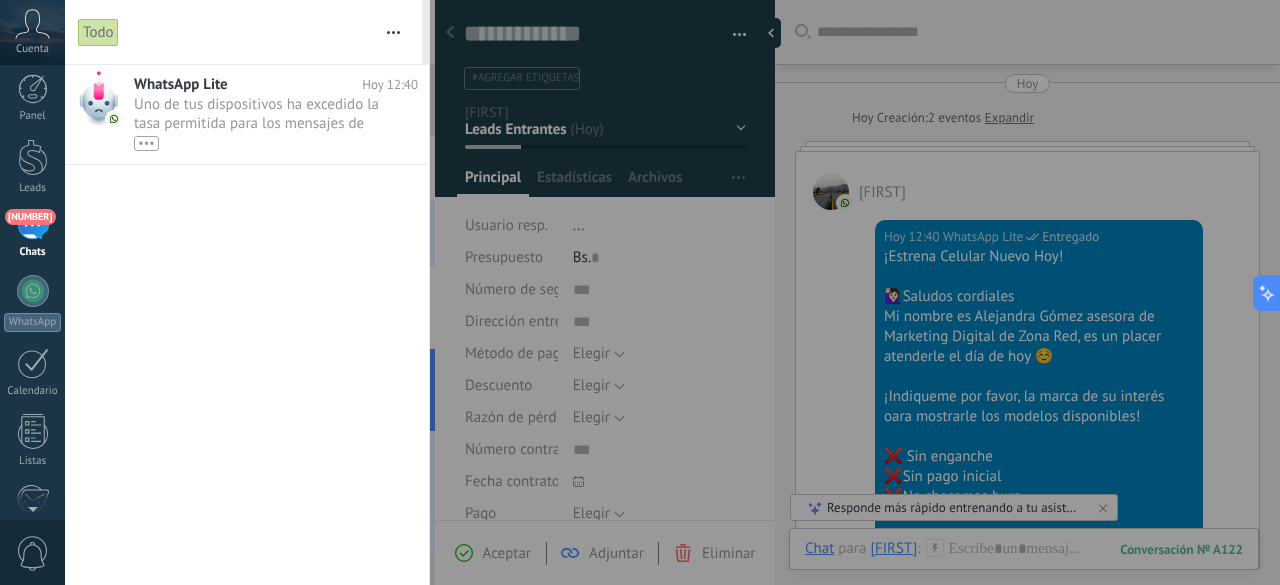 scroll, scrollTop: 0, scrollLeft: 0, axis: both 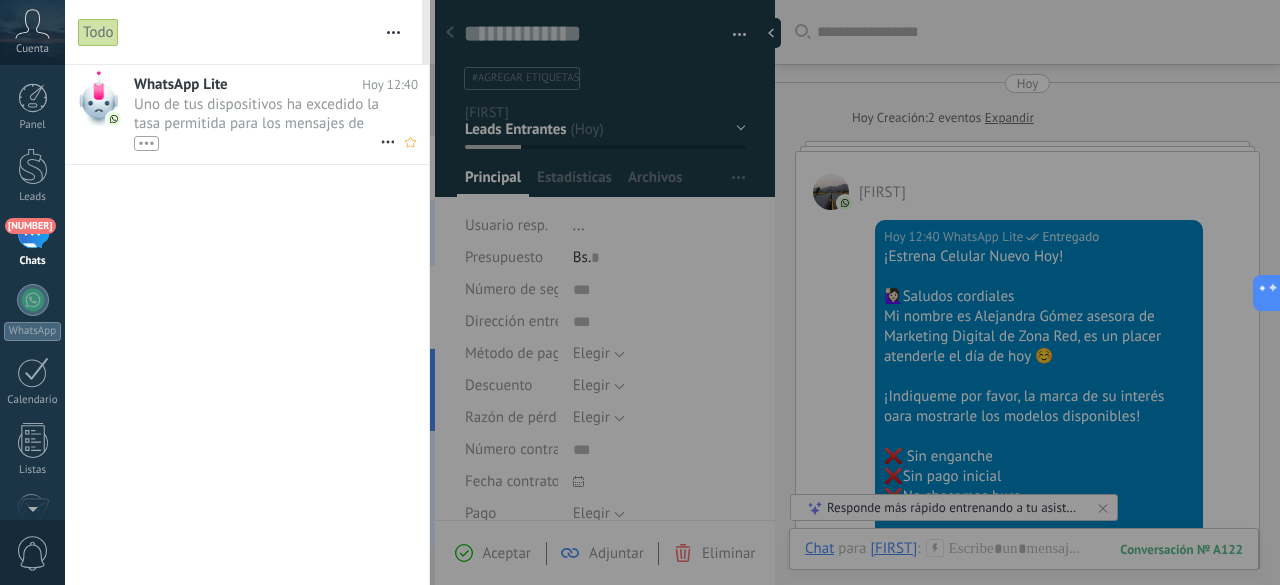 click on "Uno de tus dispositivos ha excedido la tasa permitida para los mensajes de WhatsApp enviados. Los mensajes salientes desde +521[PHONE] se entregarán con retraso durante los próximos 1 hora
•••" at bounding box center (257, 123) 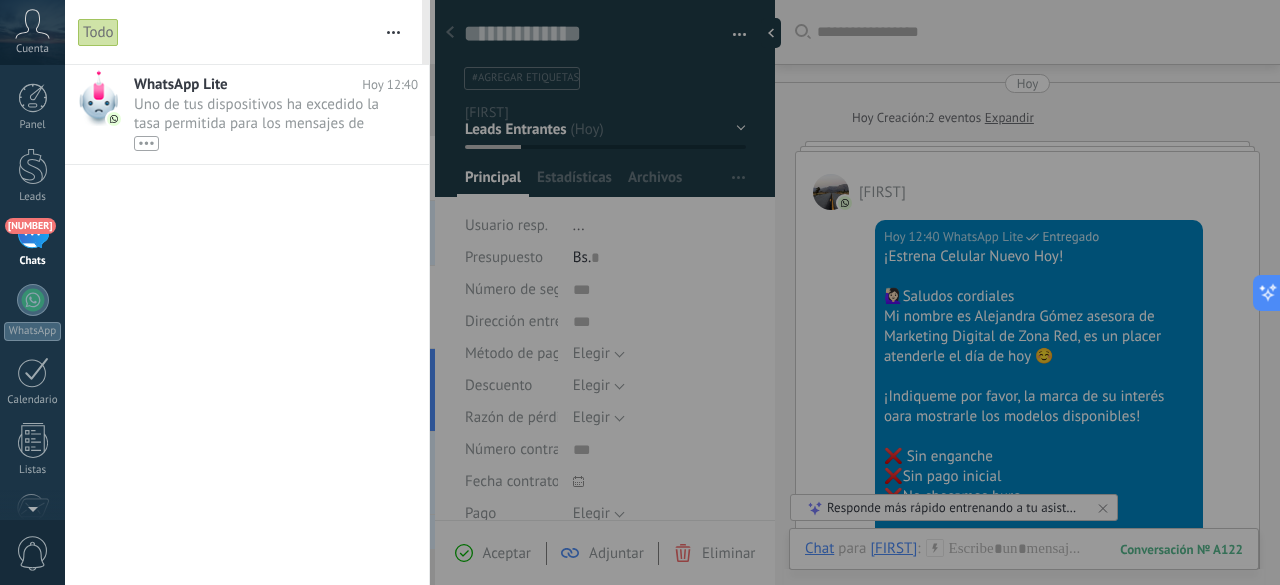 click at bounding box center (393, 32) 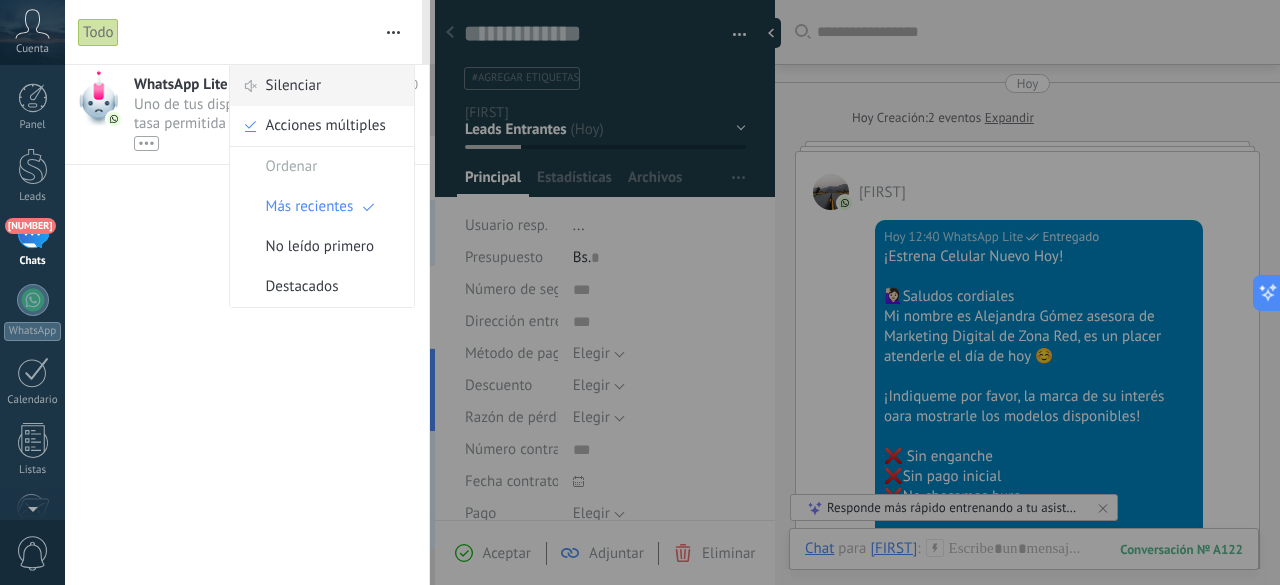 click on "Silenciar" at bounding box center [294, 86] 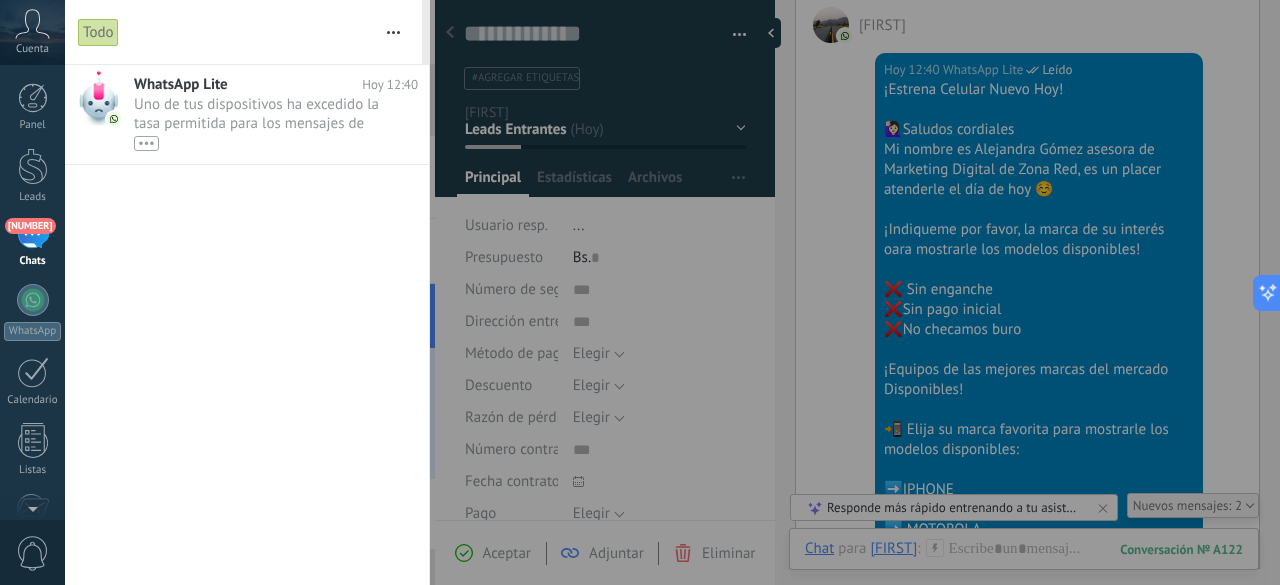scroll, scrollTop: 277, scrollLeft: 0, axis: vertical 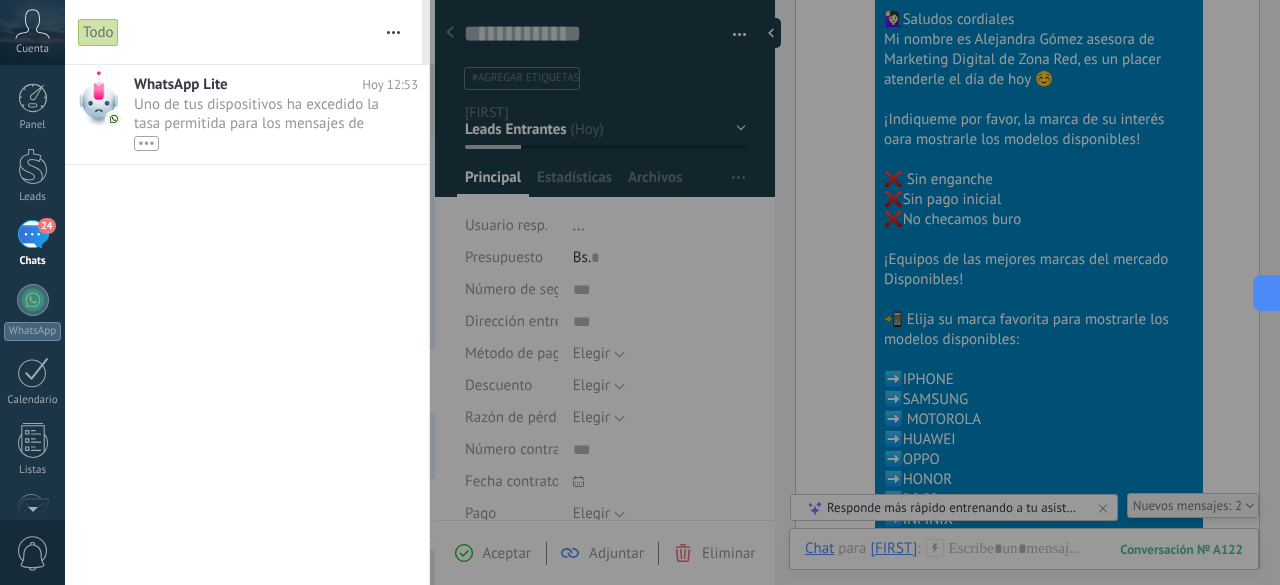 click on "Todo" at bounding box center (225, 32) 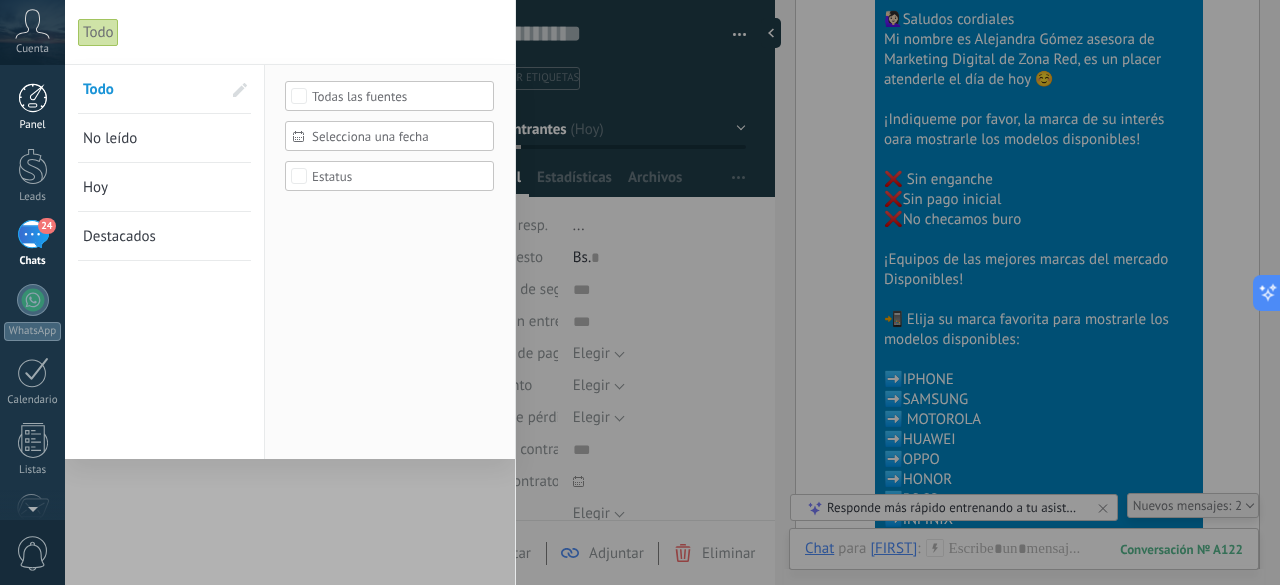 click at bounding box center [33, 98] 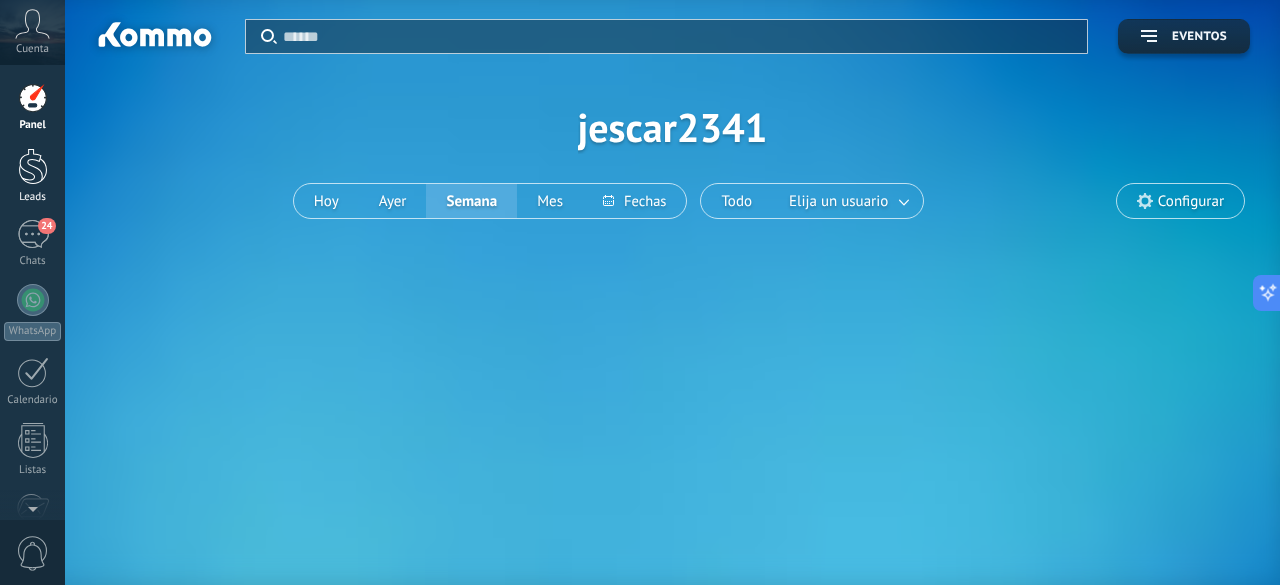 click at bounding box center (33, 166) 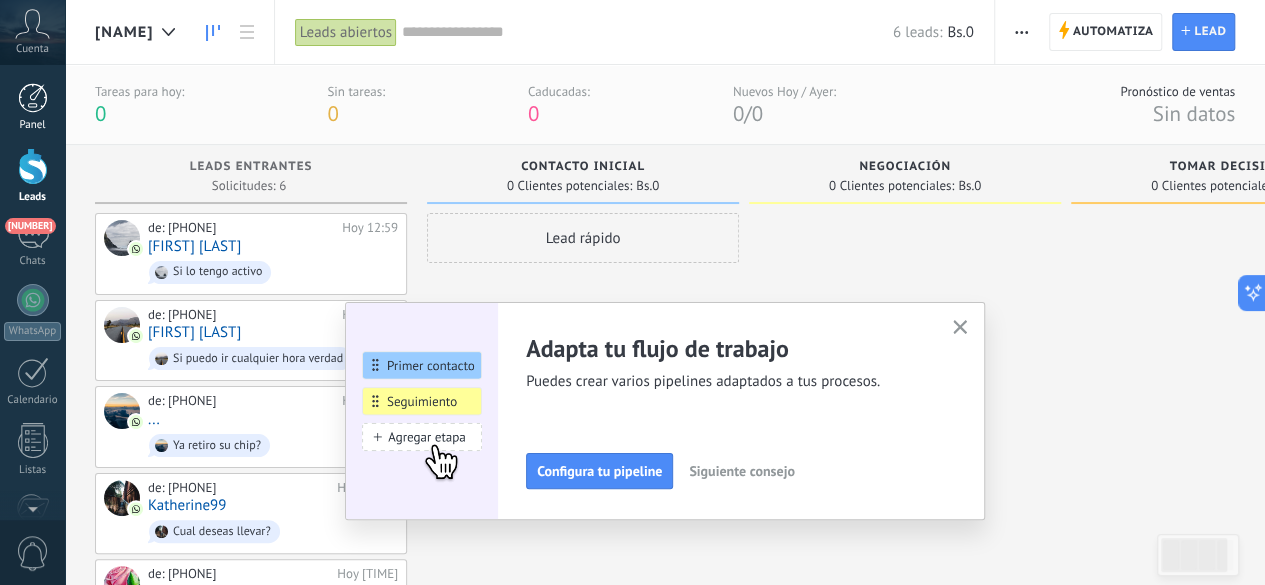 click at bounding box center (33, 98) 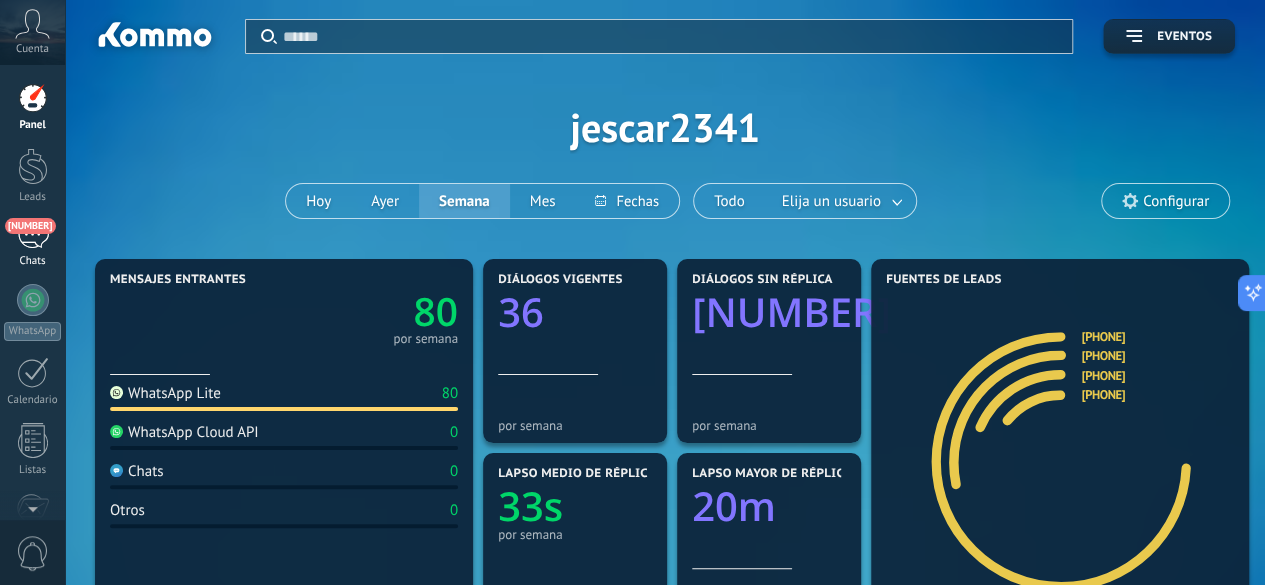 click on "[NUMBER]" at bounding box center (33, 234) 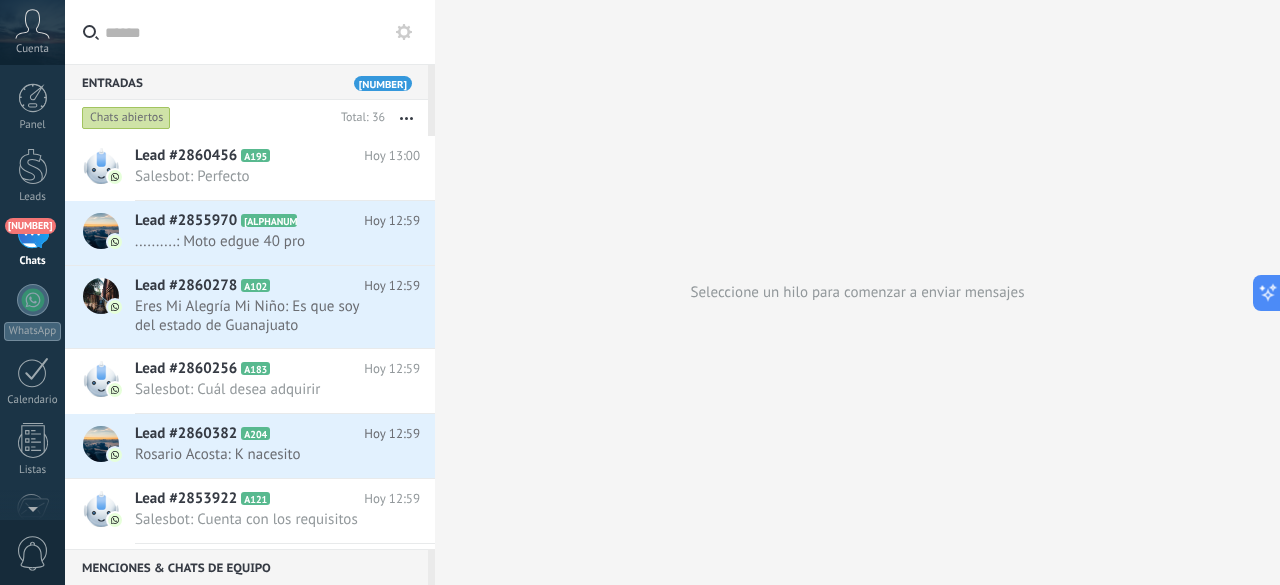 click at bounding box center (262, 32) 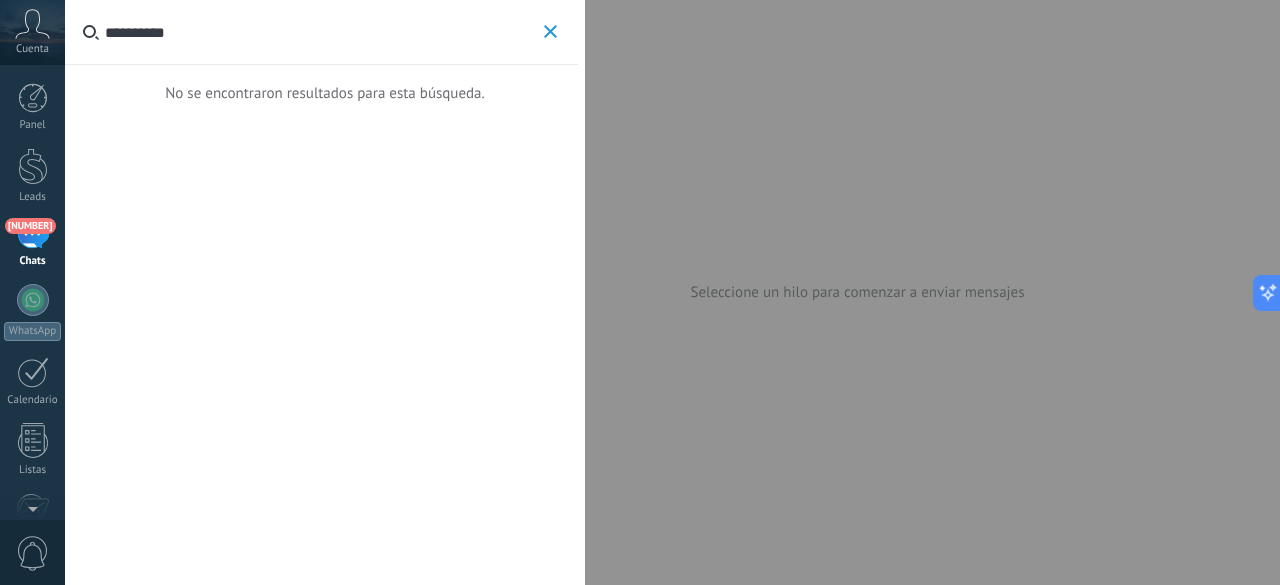 click on "**********" at bounding box center (322, 32) 